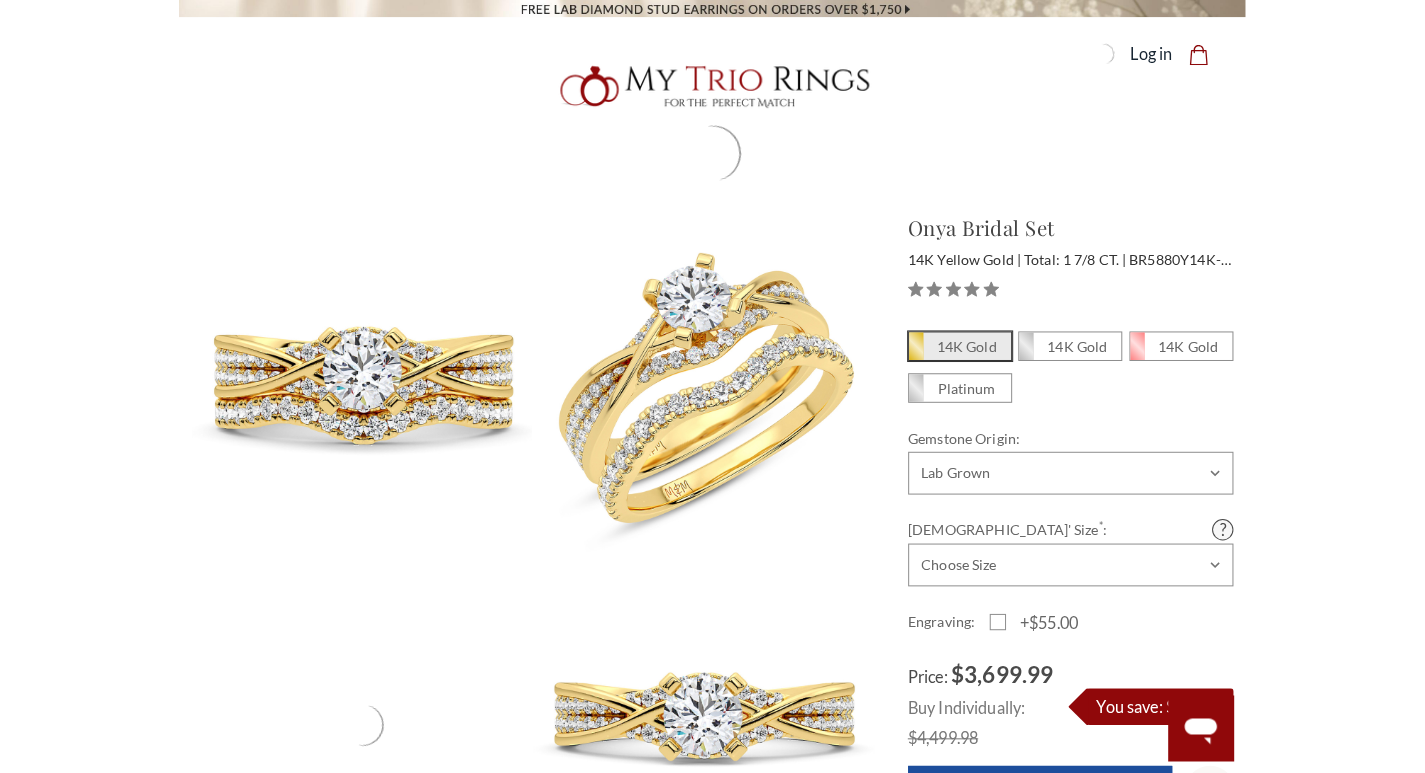 scroll, scrollTop: 0, scrollLeft: 0, axis: both 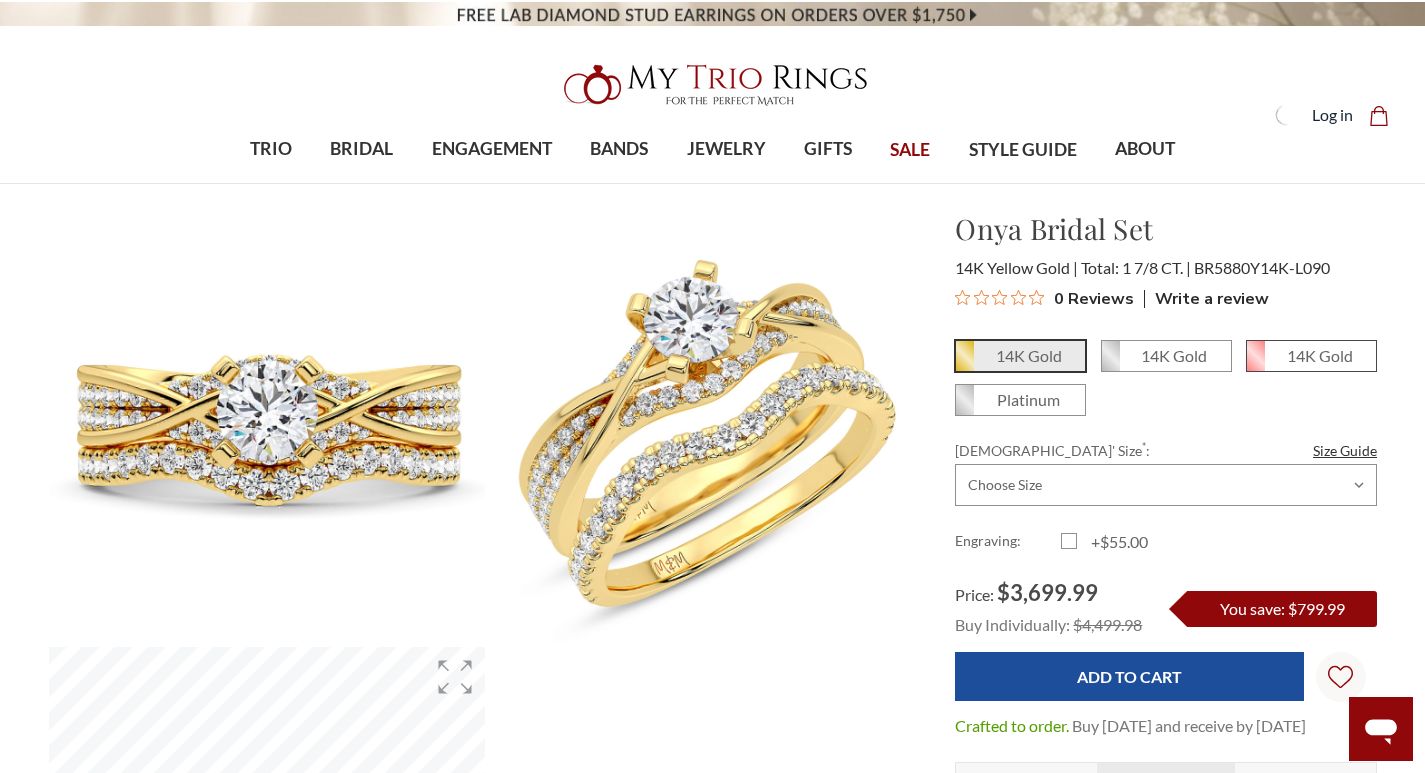 click on "14K  Gold" at bounding box center (1311, 356) 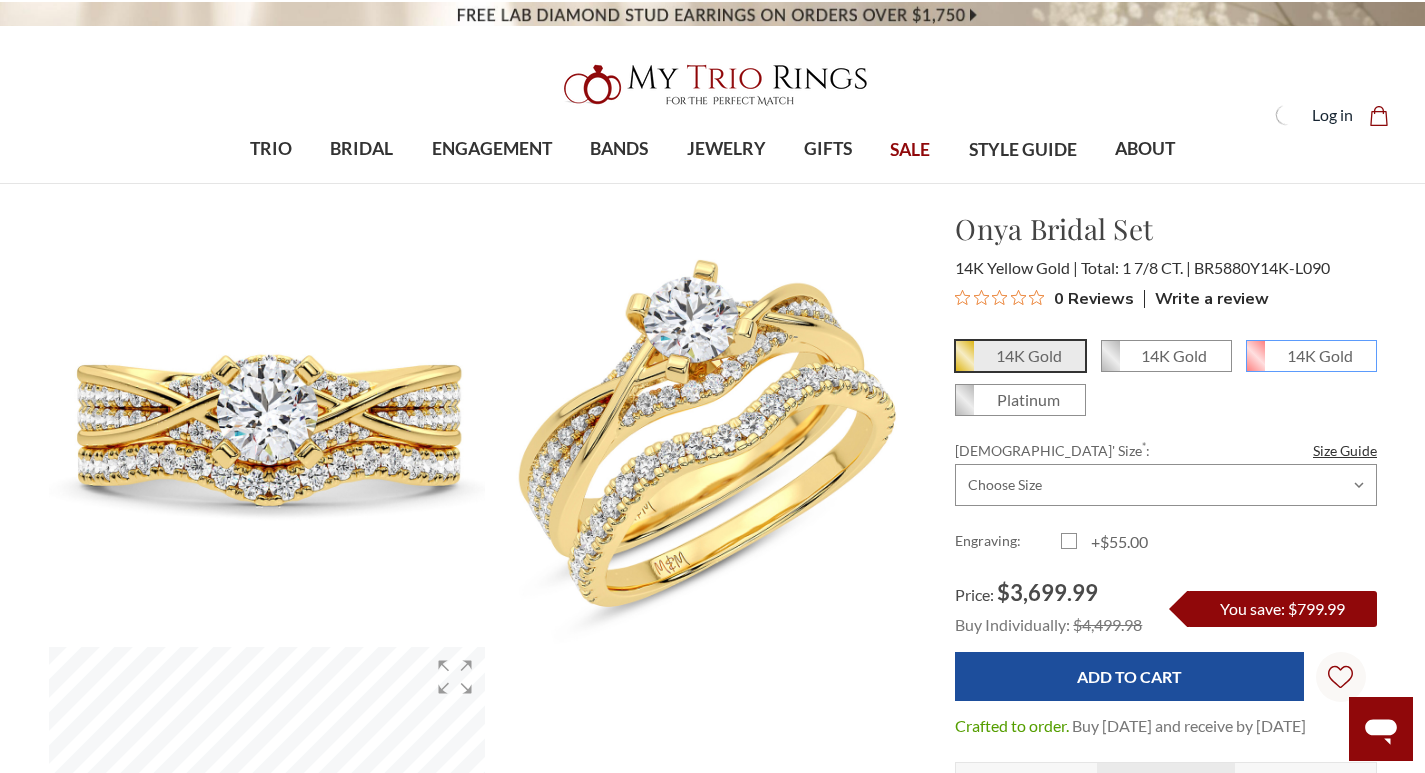 click on "14K  Gold" at bounding box center (1254, 363) 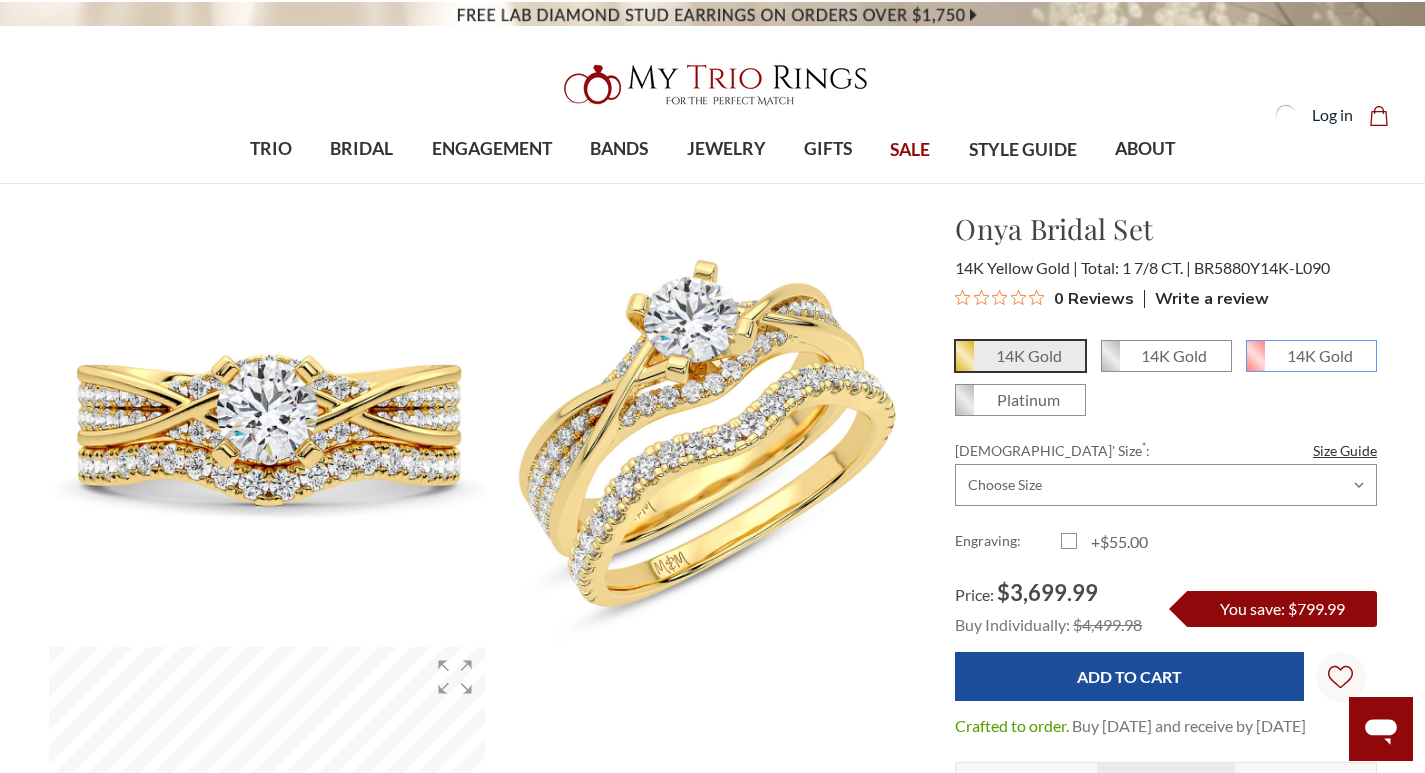 radio on "true" 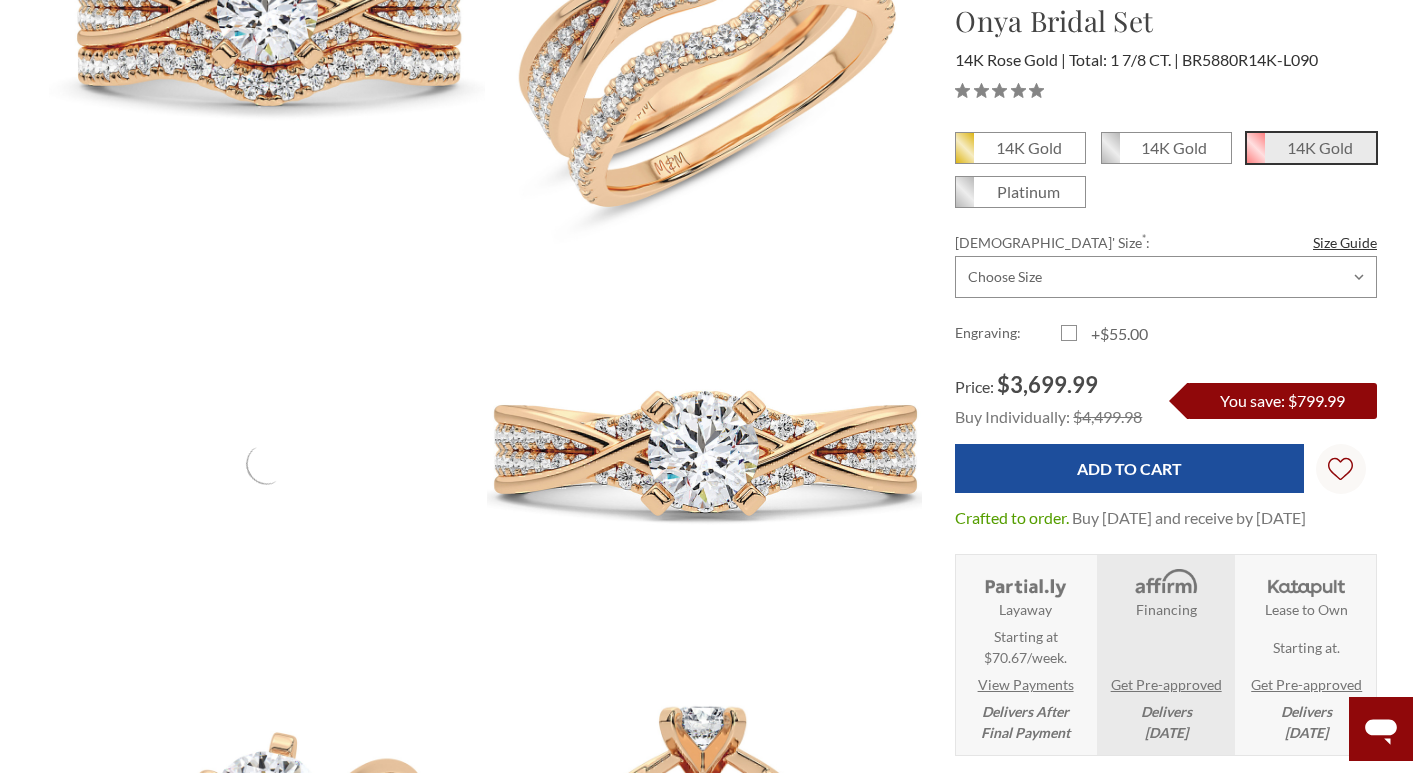 scroll, scrollTop: 800, scrollLeft: 0, axis: vertical 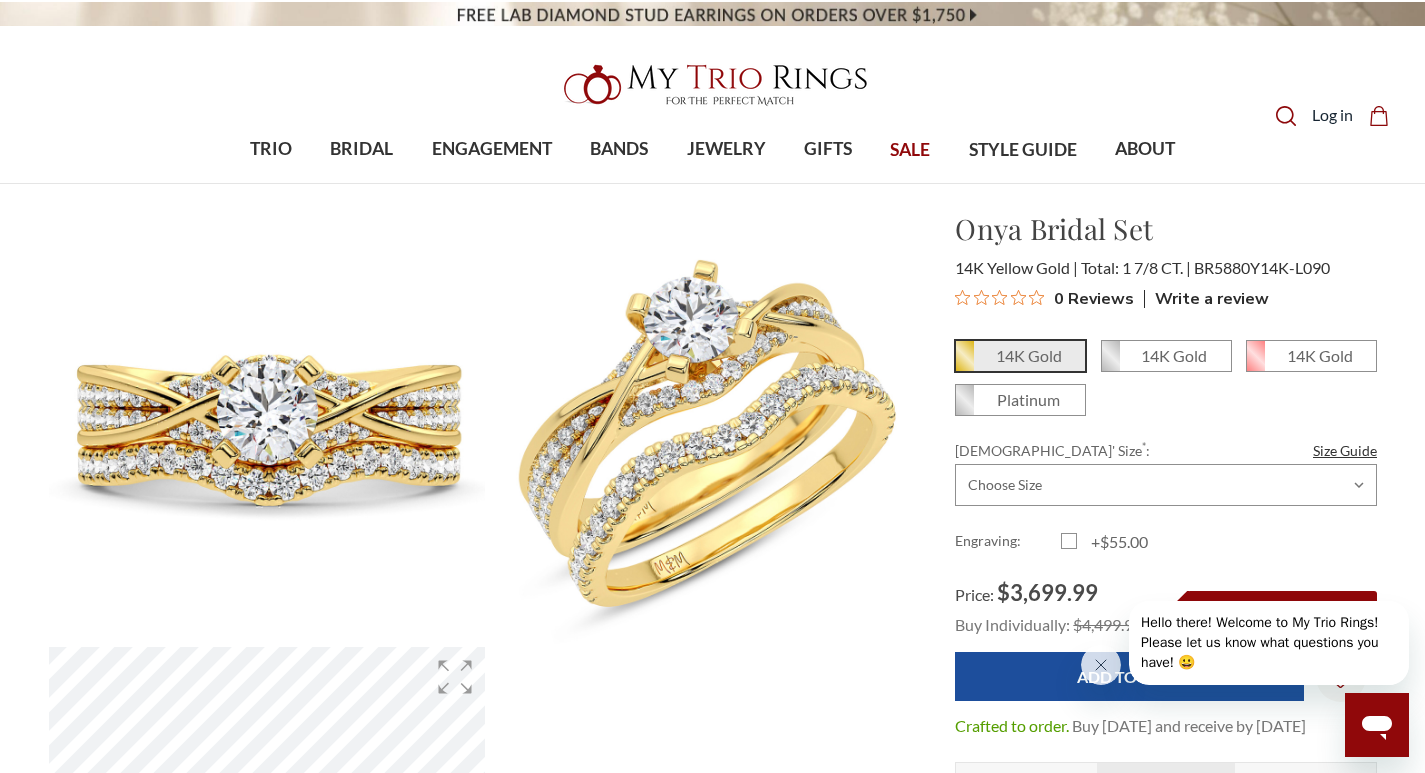 click on "SALE" at bounding box center (910, 150) 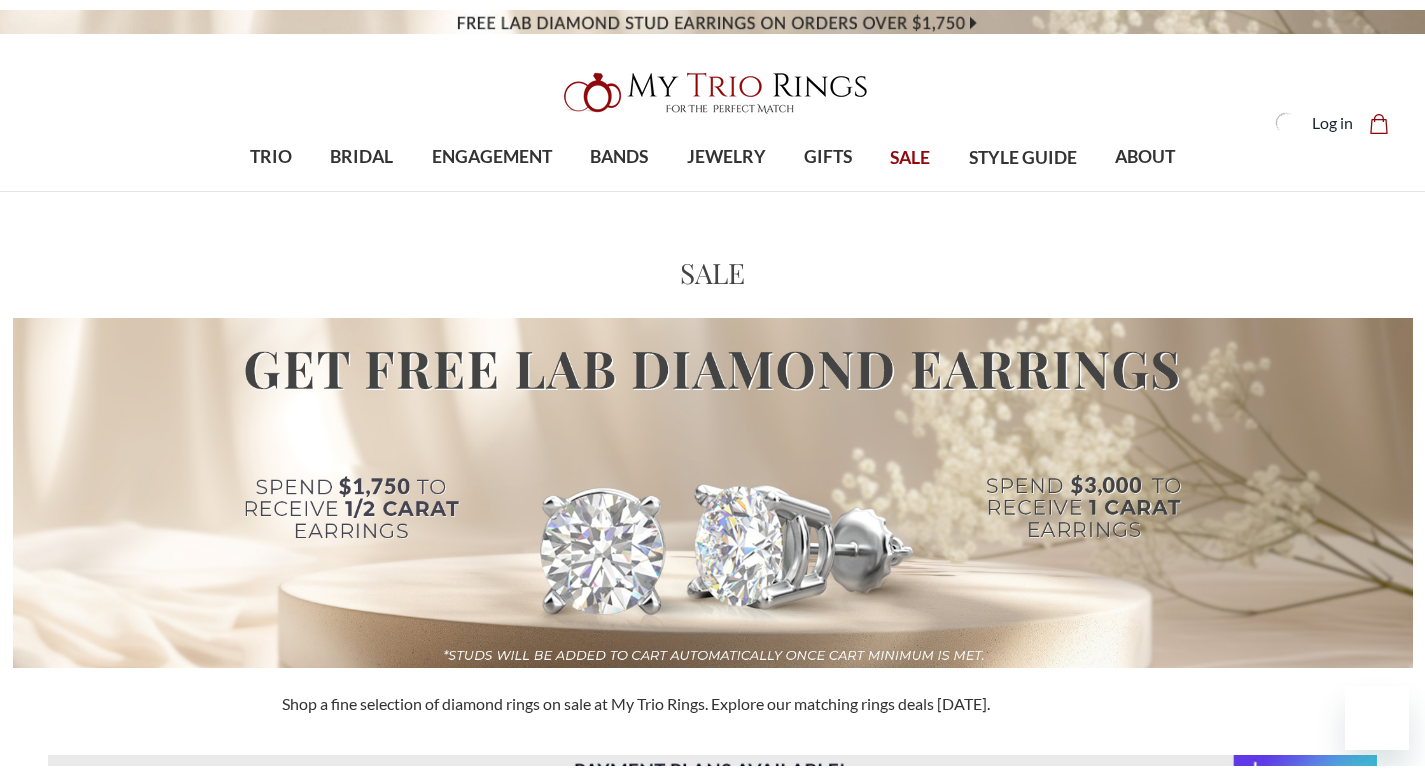 scroll, scrollTop: 0, scrollLeft: 0, axis: both 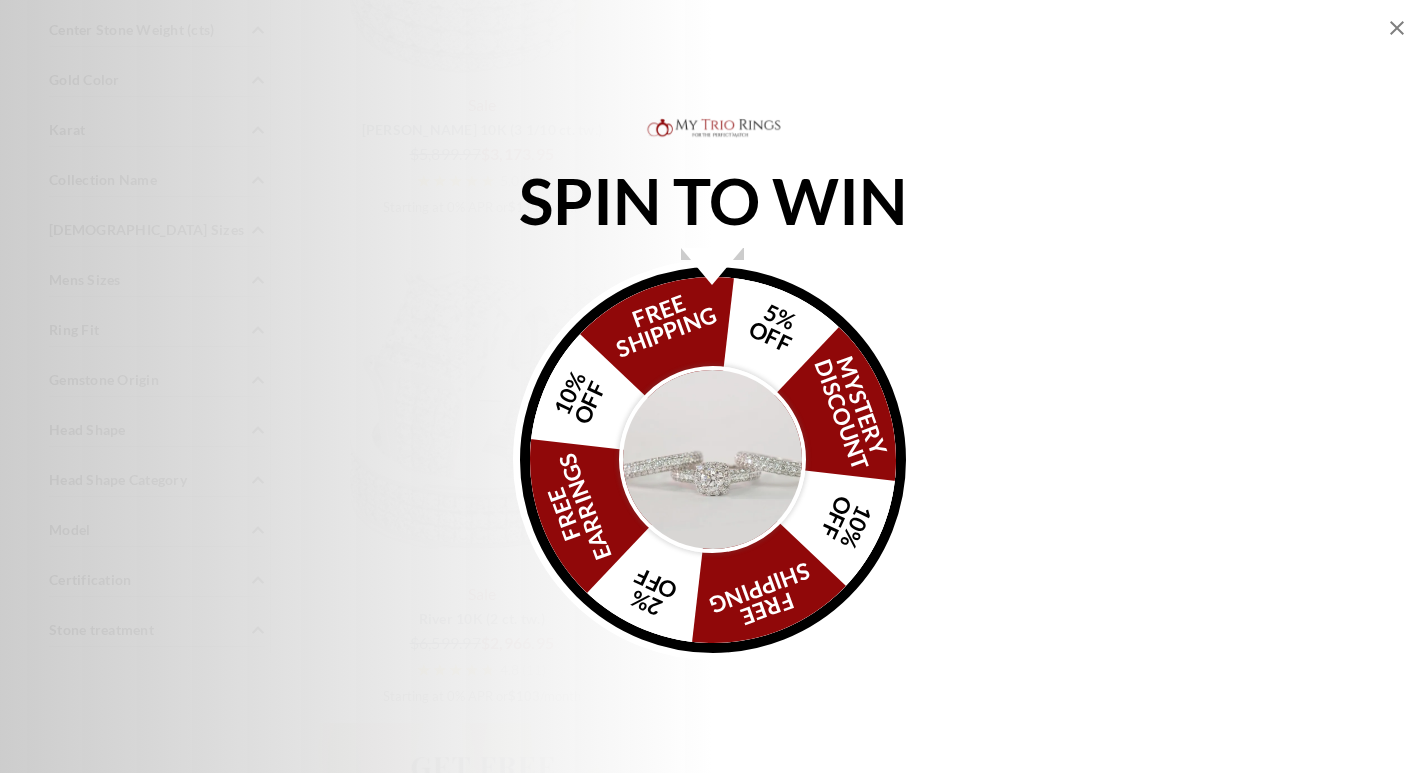 click 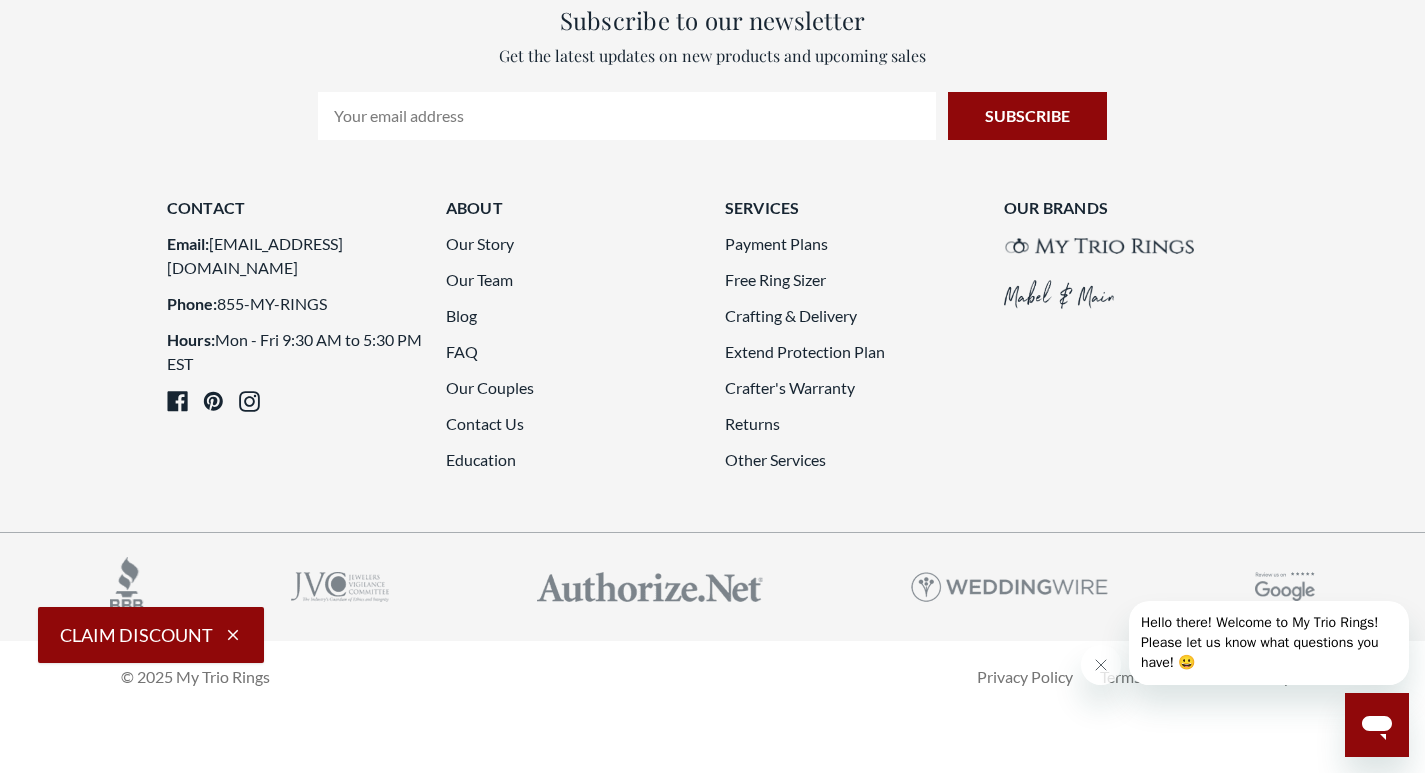 scroll, scrollTop: 5600, scrollLeft: 0, axis: vertical 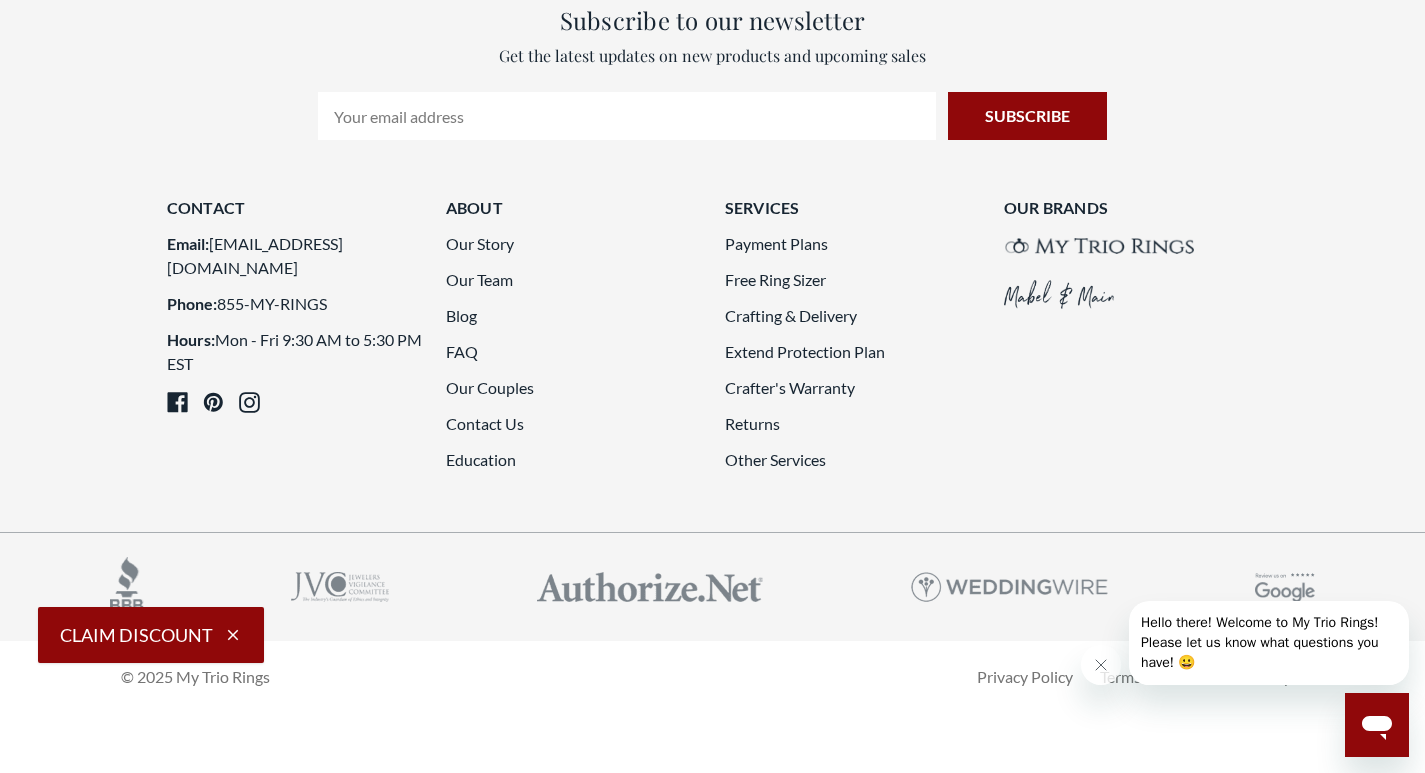 click on "4" 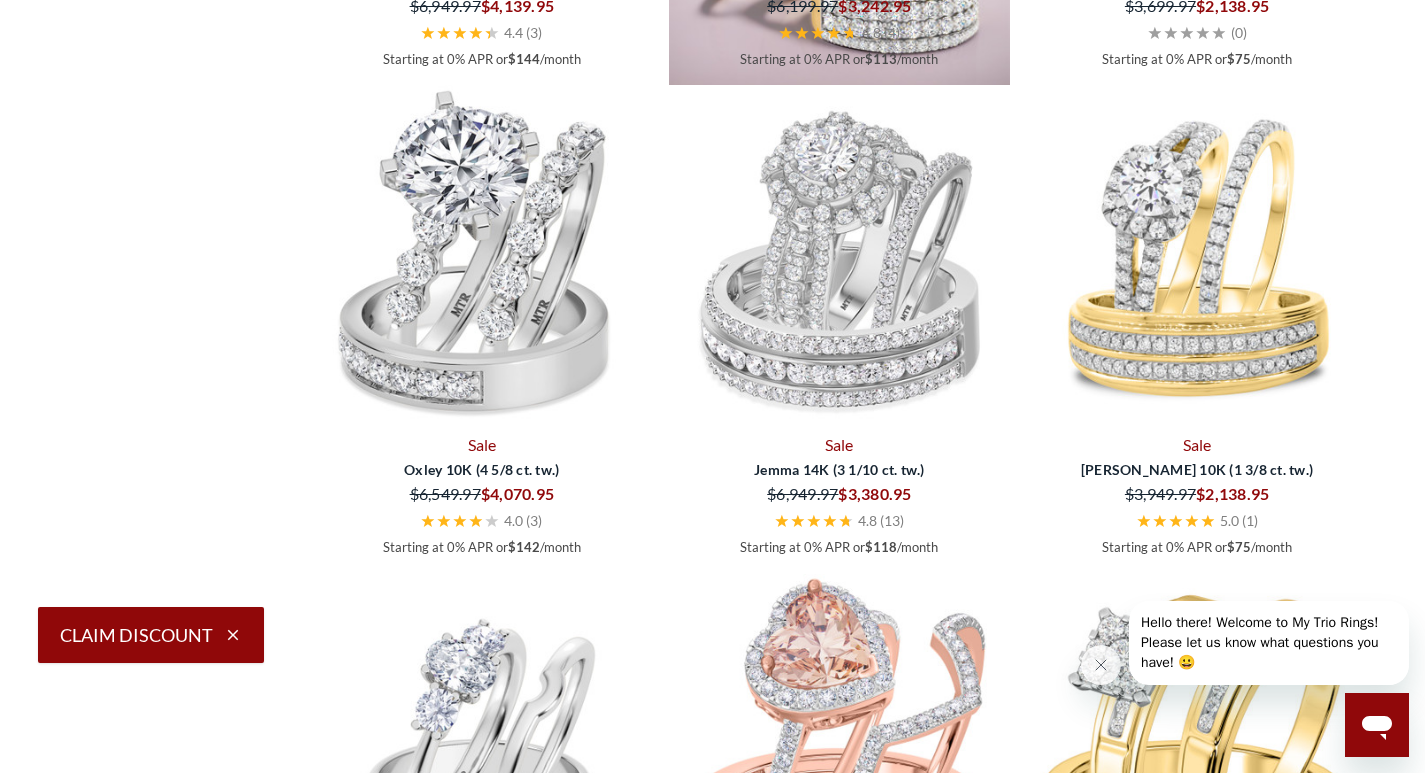 scroll, scrollTop: 3175, scrollLeft: 0, axis: vertical 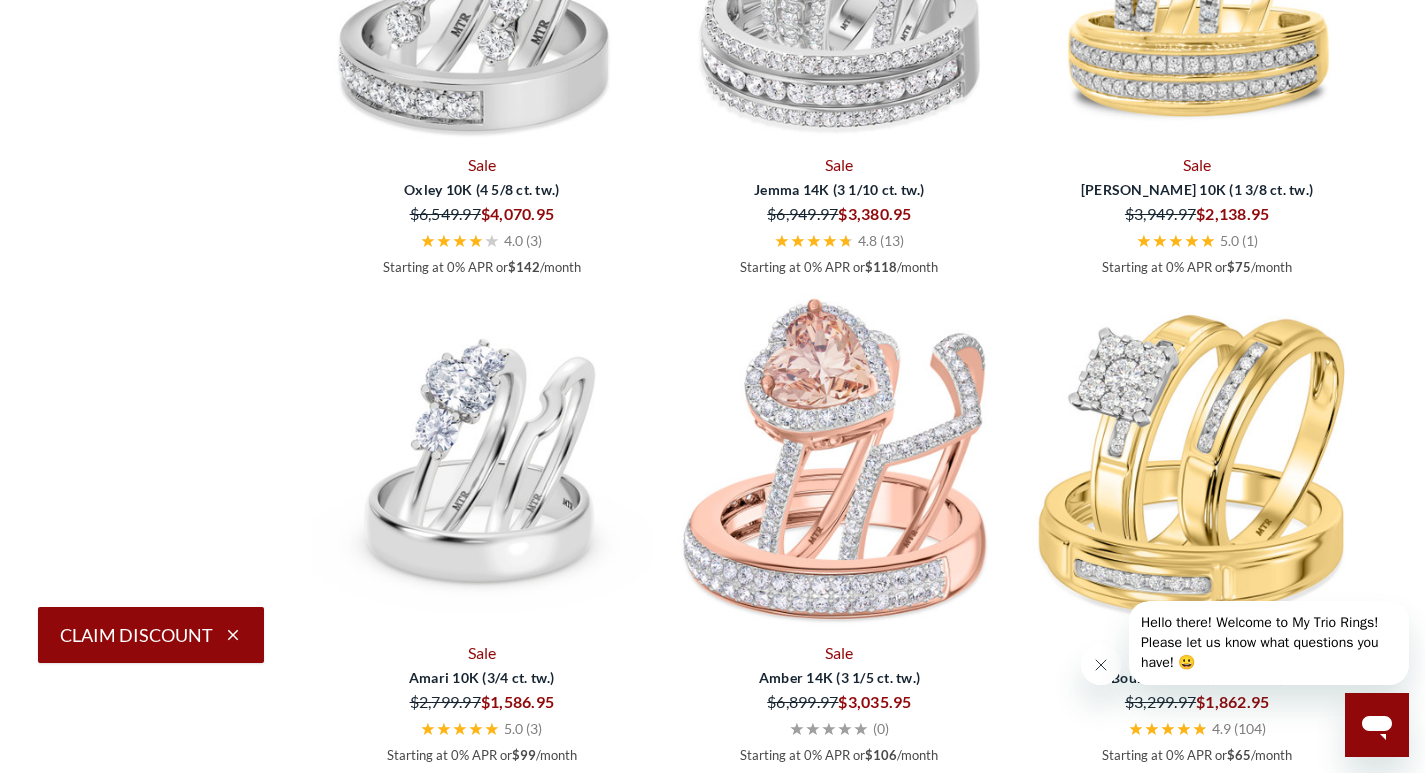 click 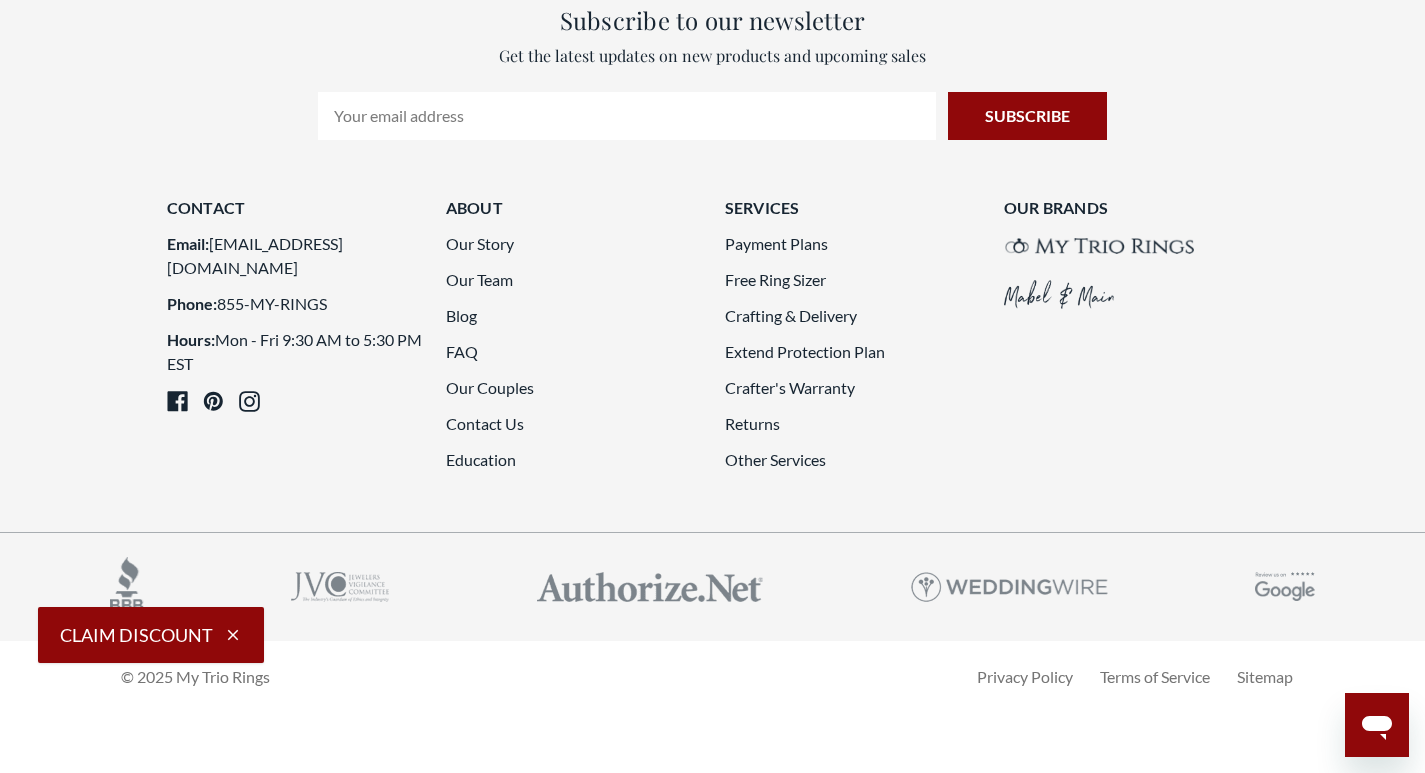 scroll, scrollTop: 4875, scrollLeft: 0, axis: vertical 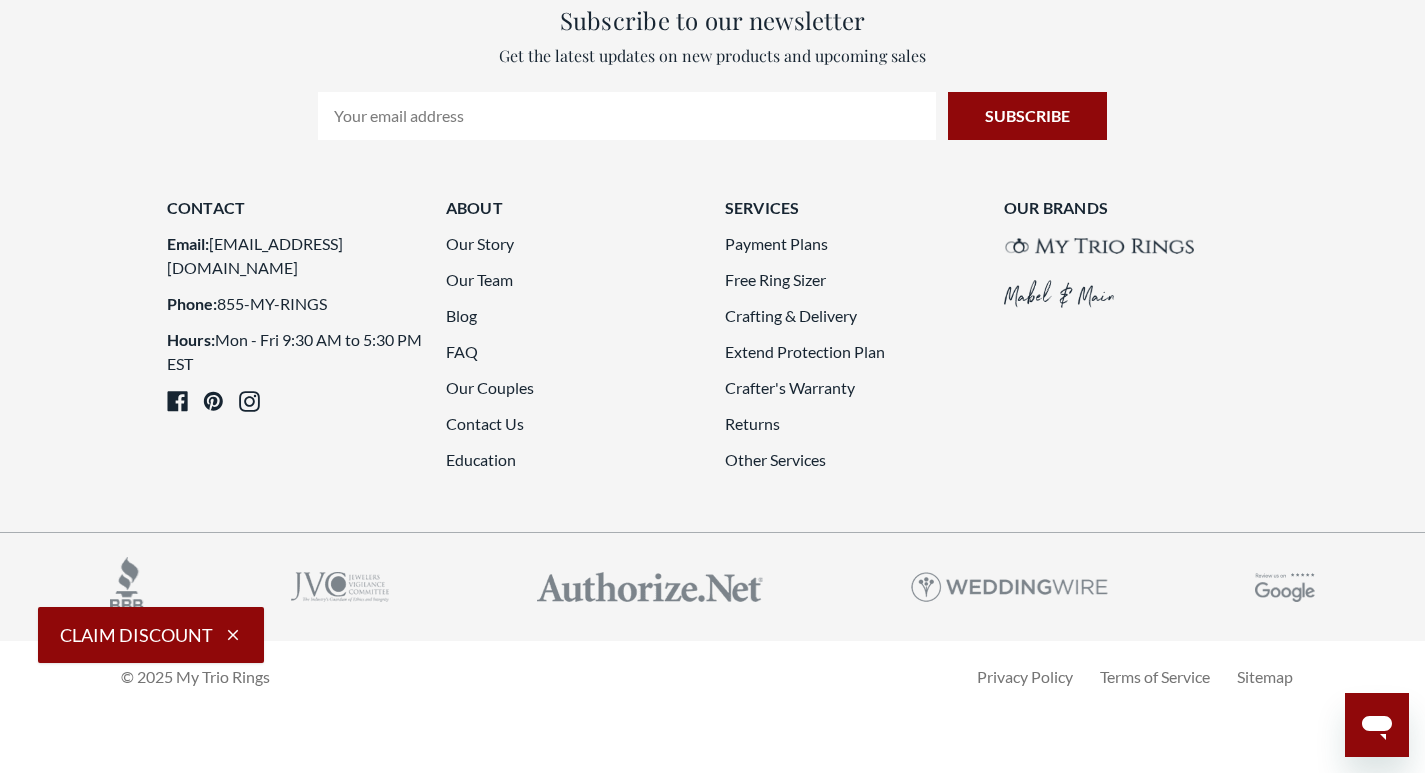 click on "6" 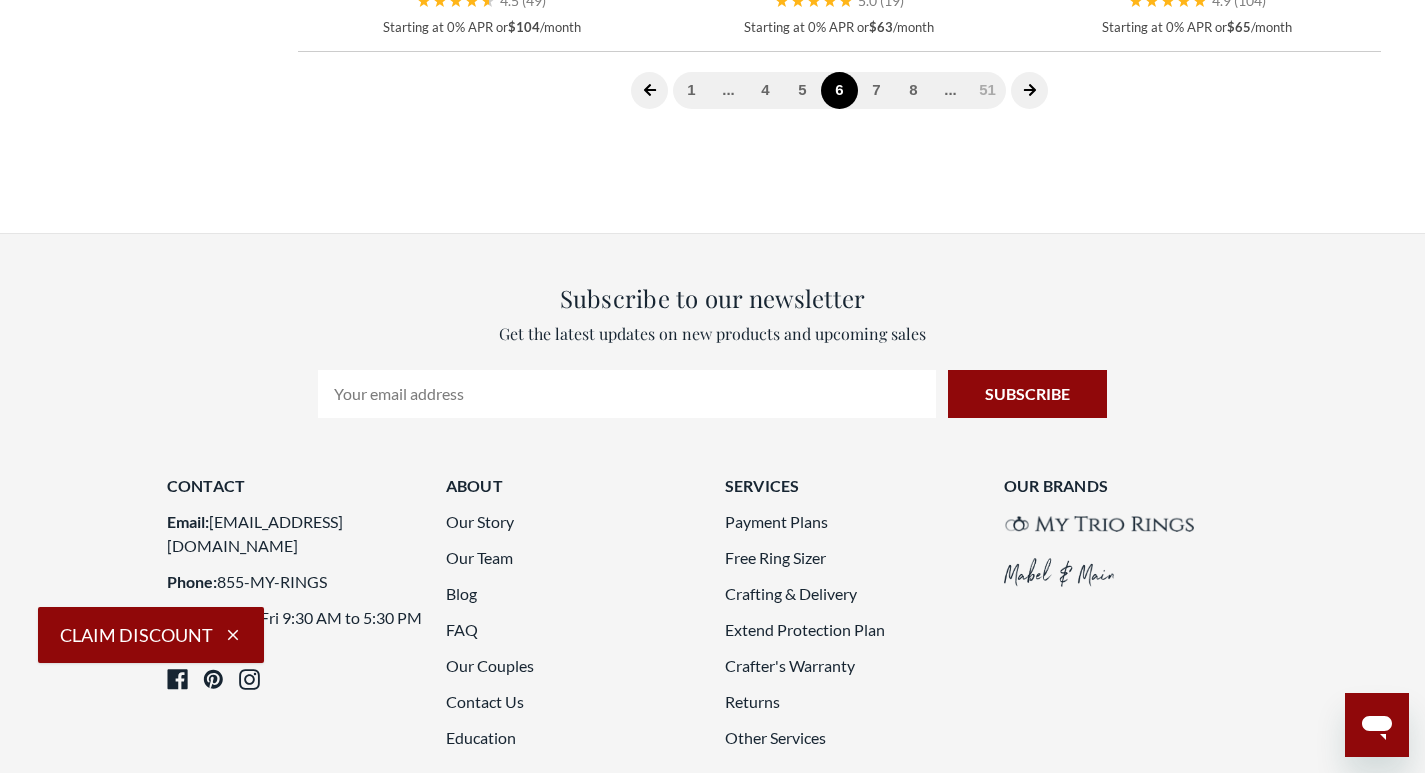 scroll, scrollTop: 3275, scrollLeft: 0, axis: vertical 